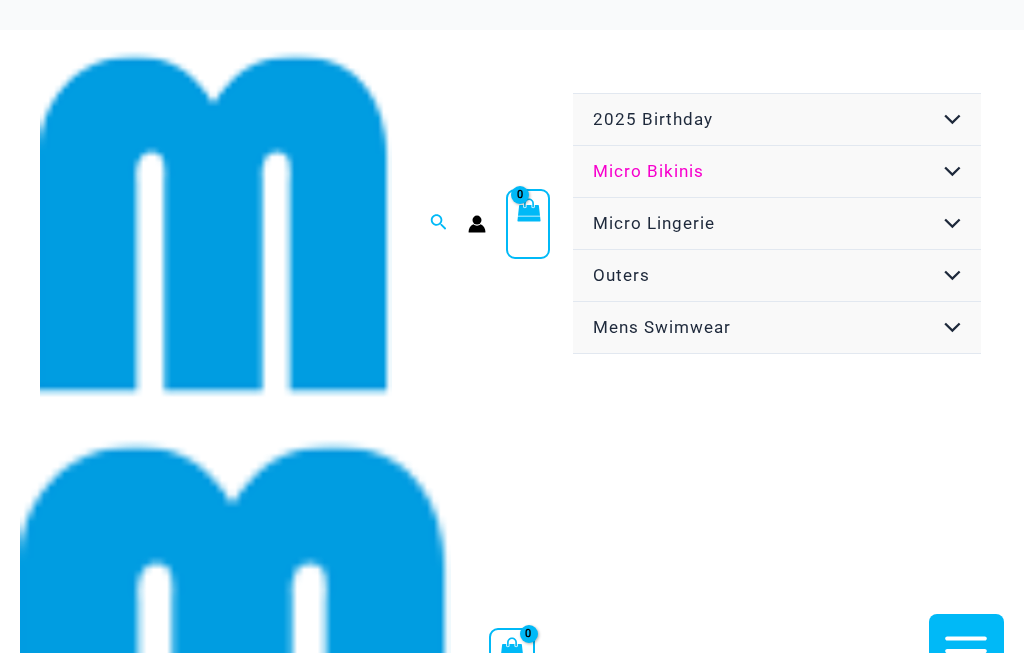 scroll, scrollTop: 0, scrollLeft: 0, axis: both 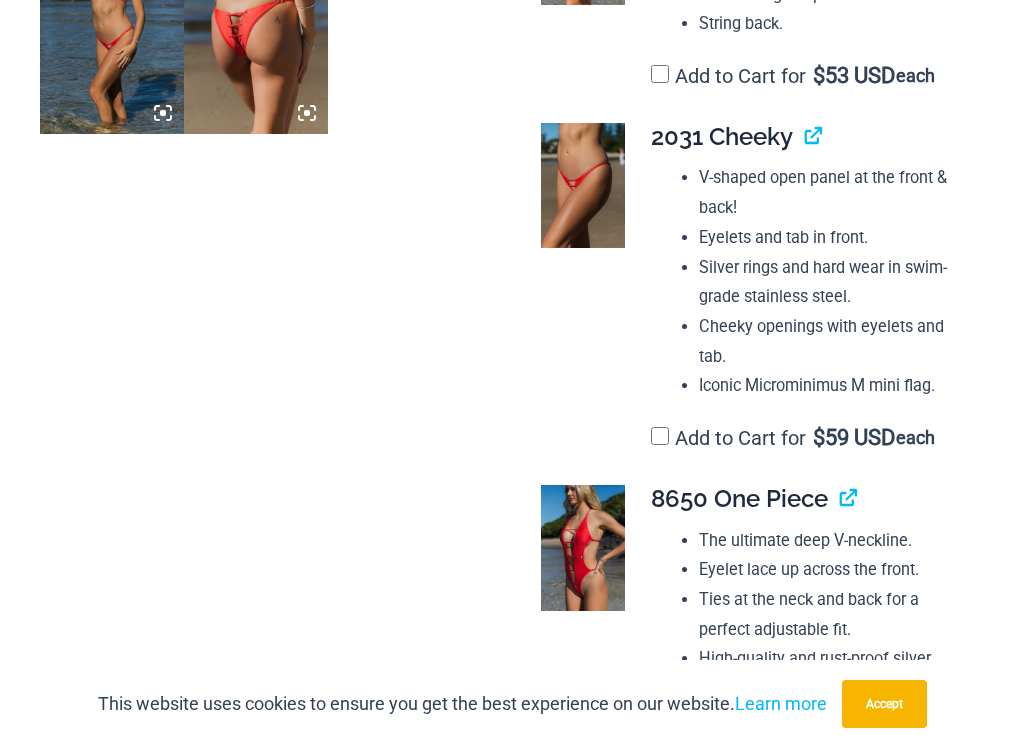 click at bounding box center (256, 26) 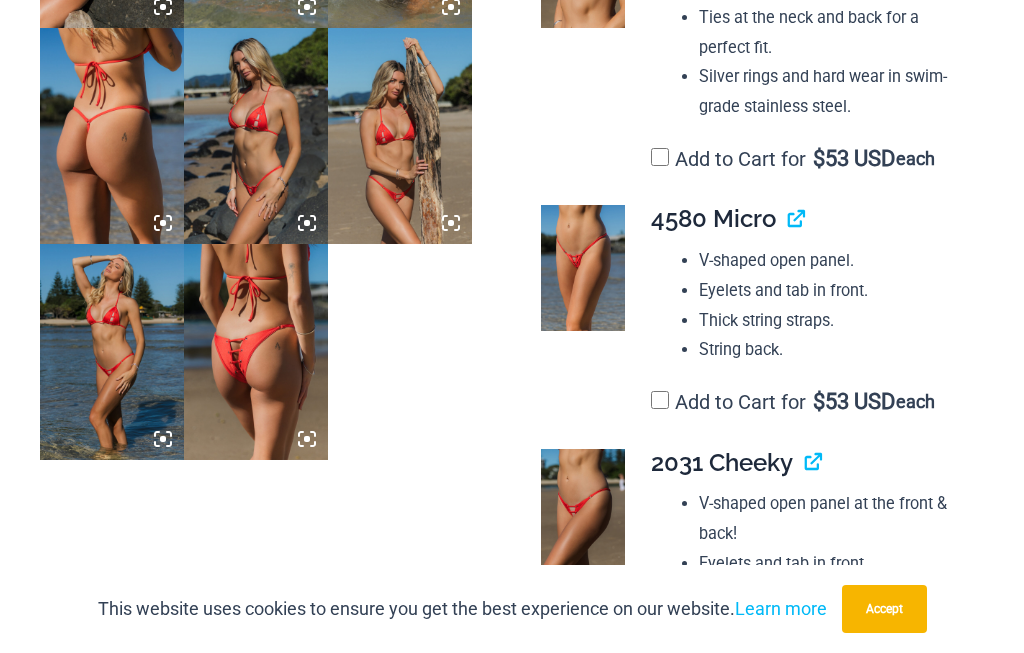 scroll, scrollTop: 2023, scrollLeft: 0, axis: vertical 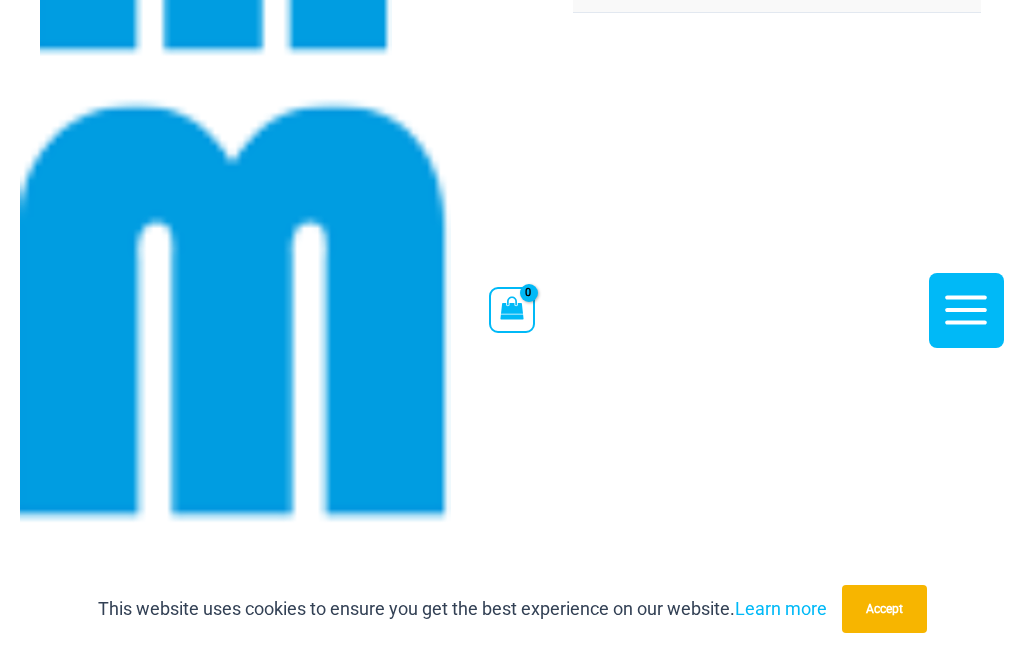 click on "Accept" at bounding box center (884, 609) 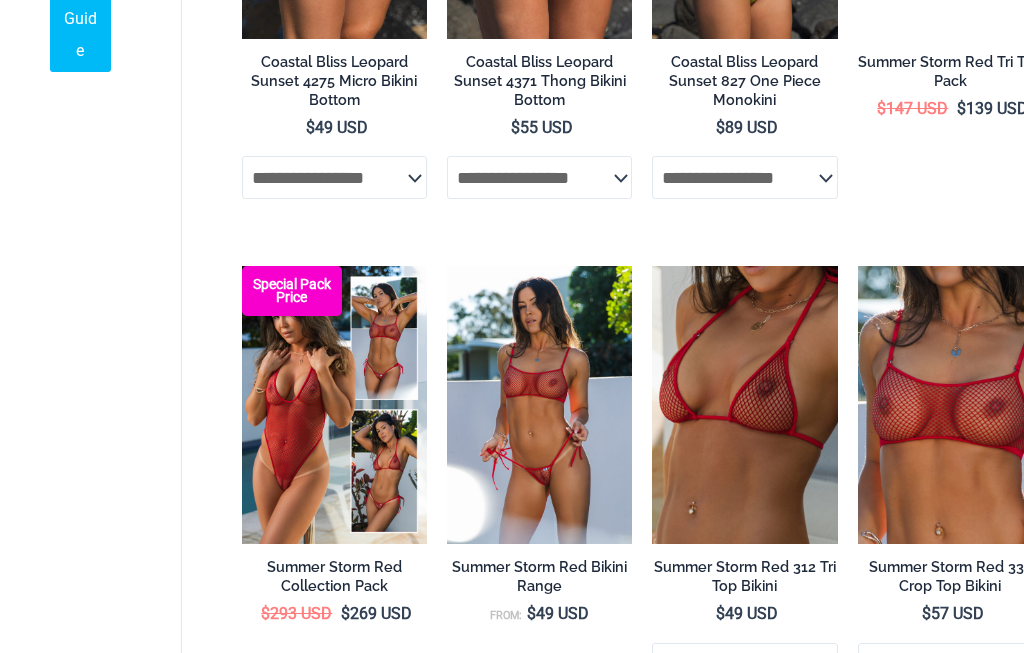 scroll, scrollTop: 2883, scrollLeft: 0, axis: vertical 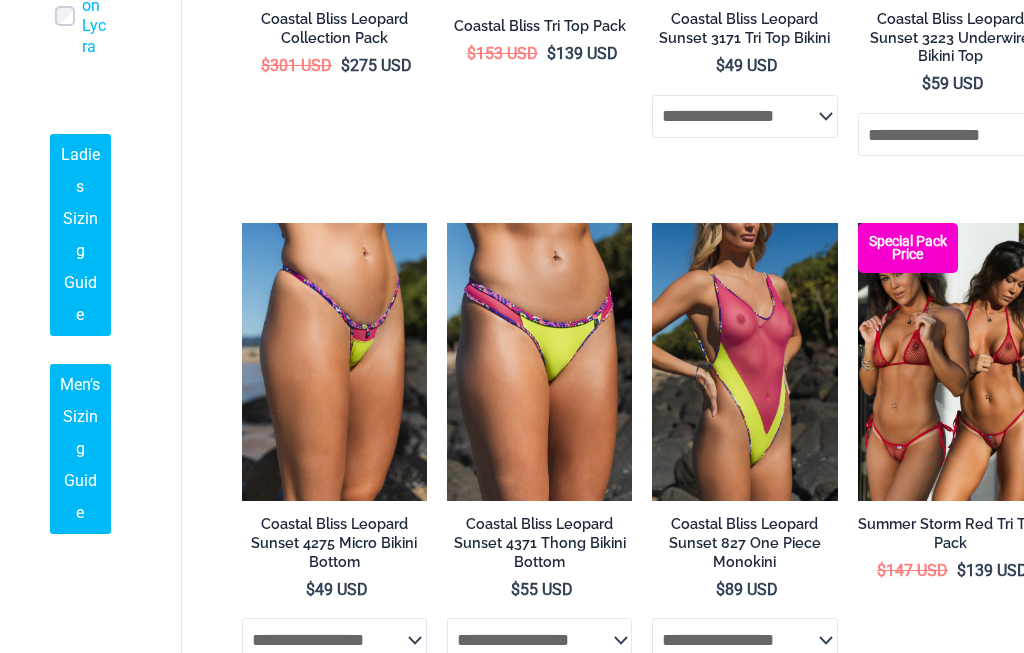click at bounding box center (652, 223) 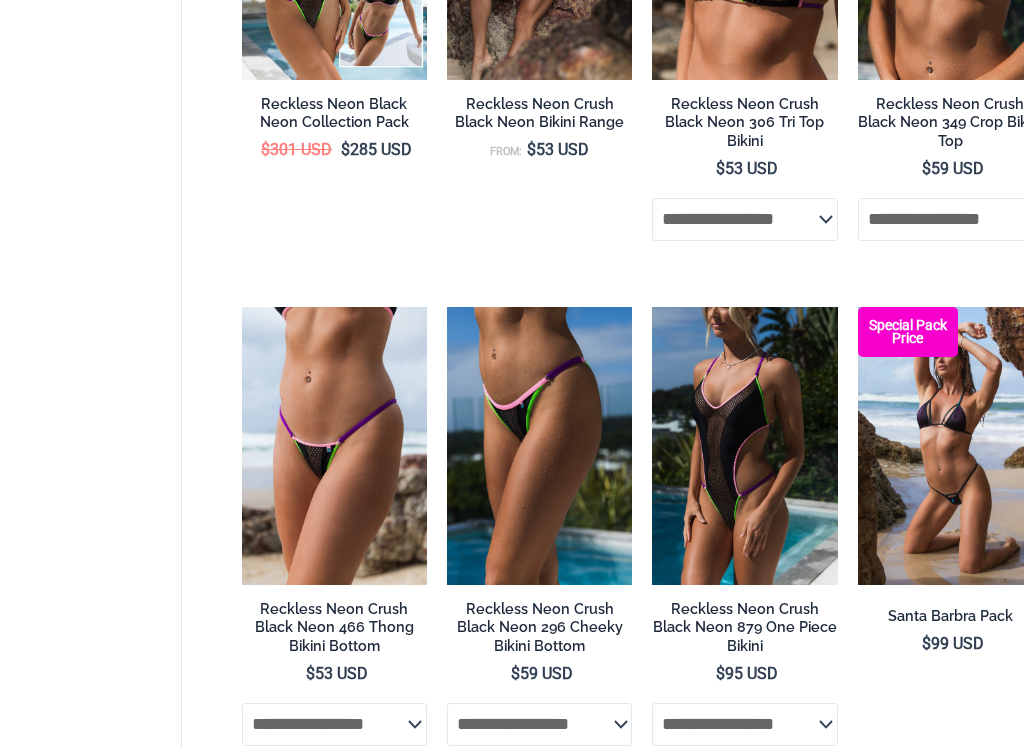 scroll, scrollTop: 4831, scrollLeft: 0, axis: vertical 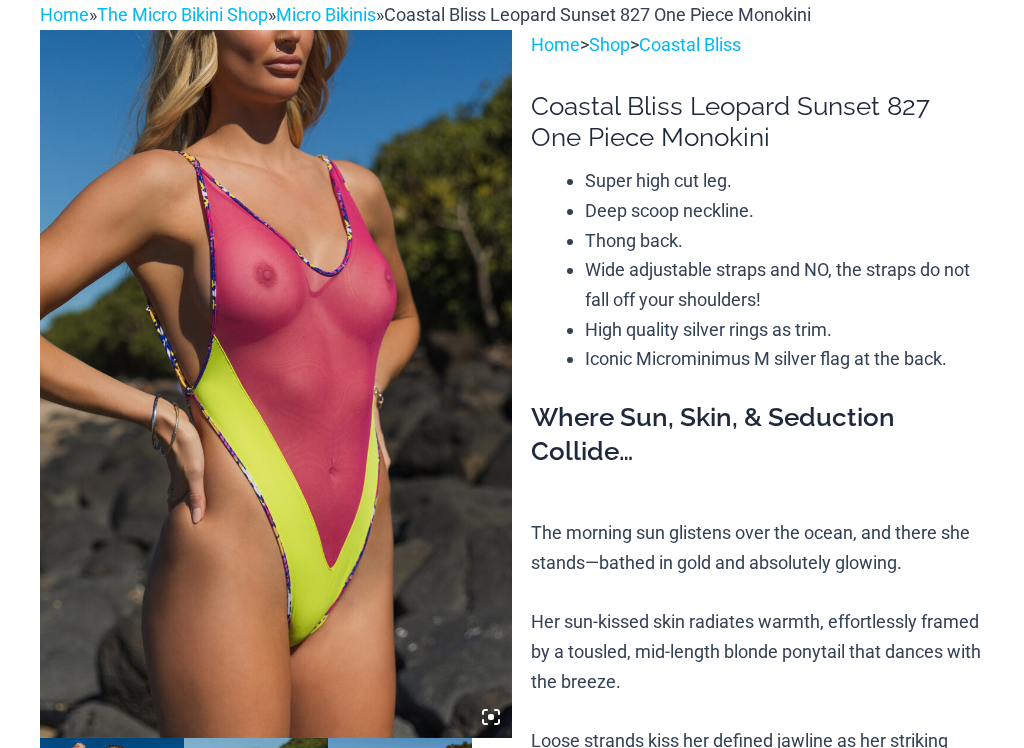 click at bounding box center [276, 384] 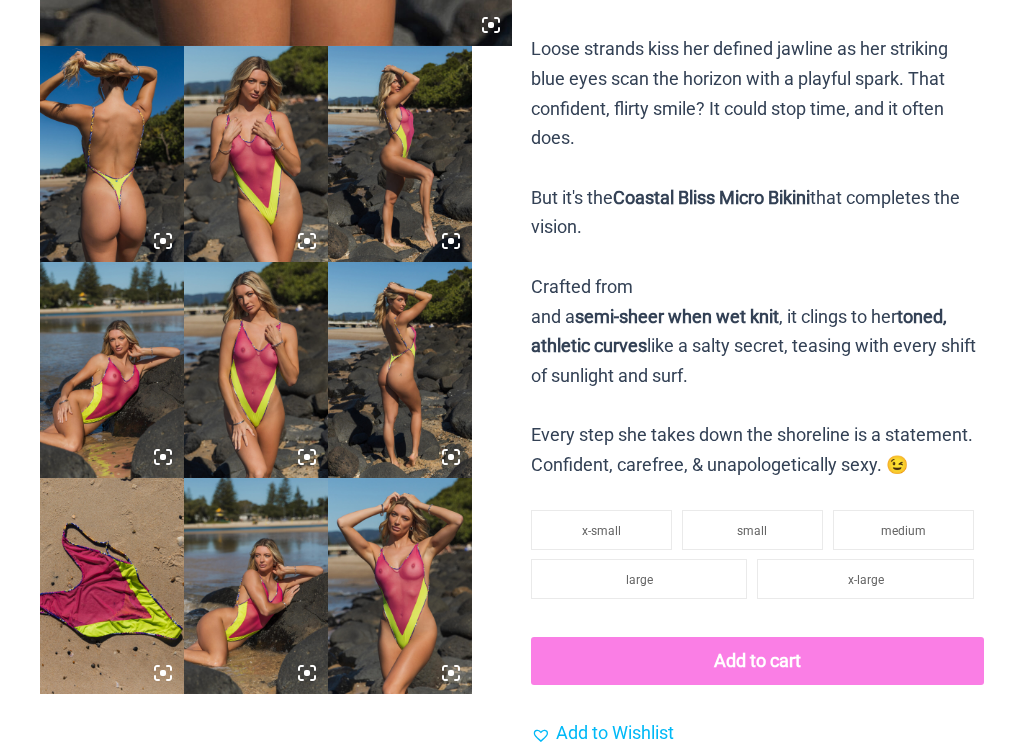 scroll, scrollTop: 1576, scrollLeft: 0, axis: vertical 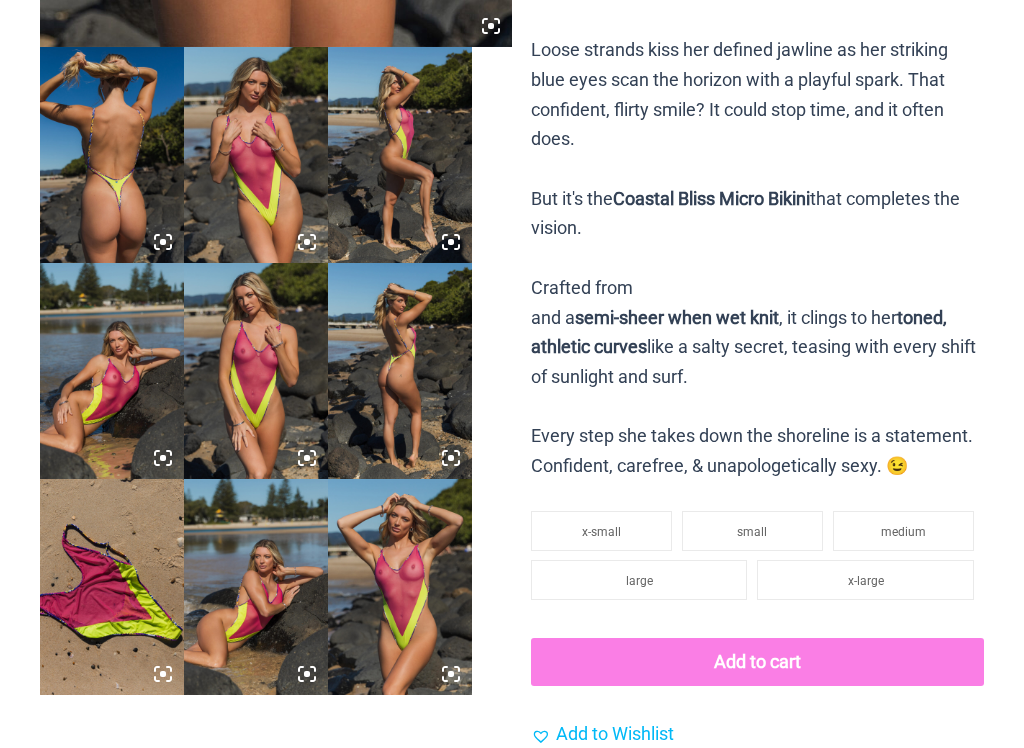 click at bounding box center [112, 155] 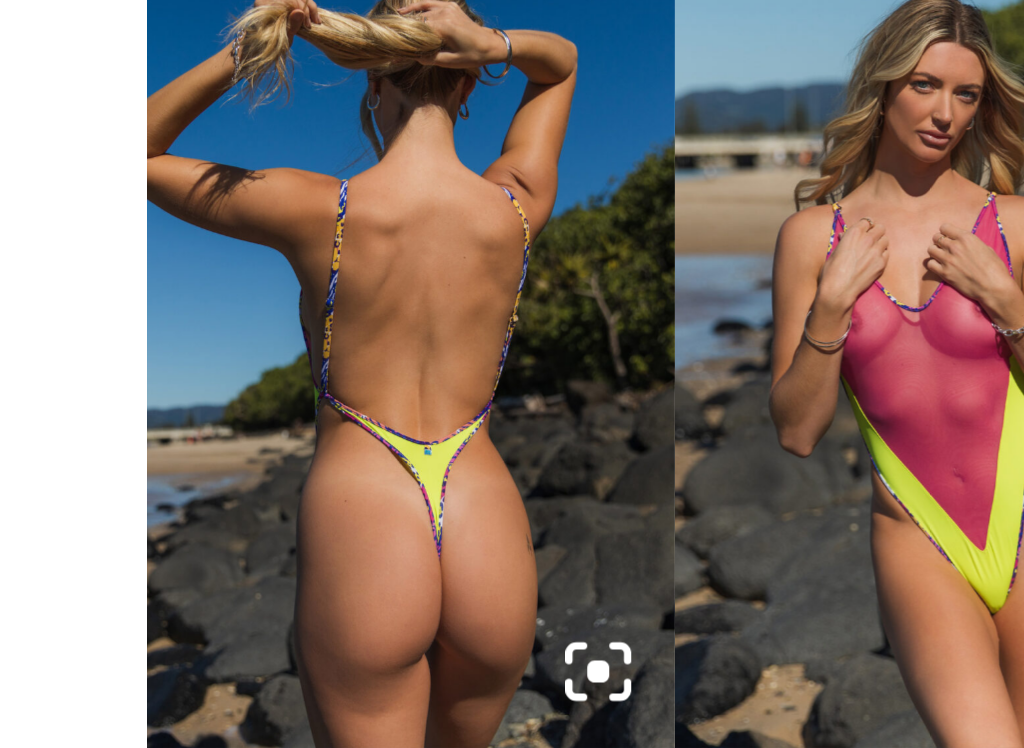 scroll, scrollTop: 1480, scrollLeft: 0, axis: vertical 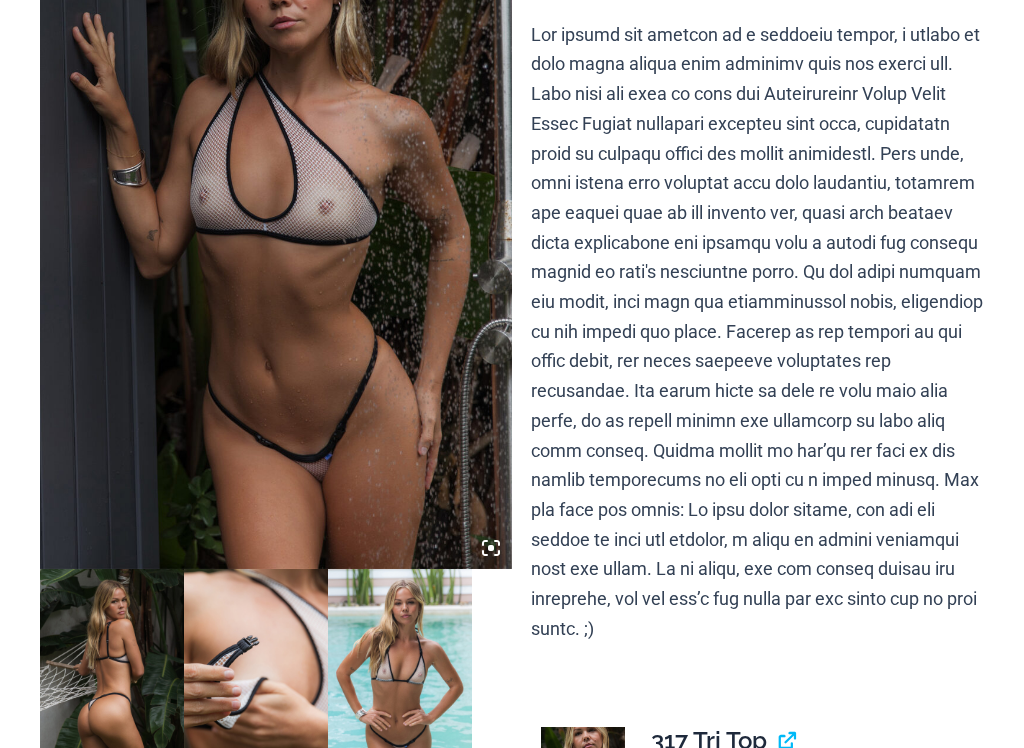 click at bounding box center [276, 215] 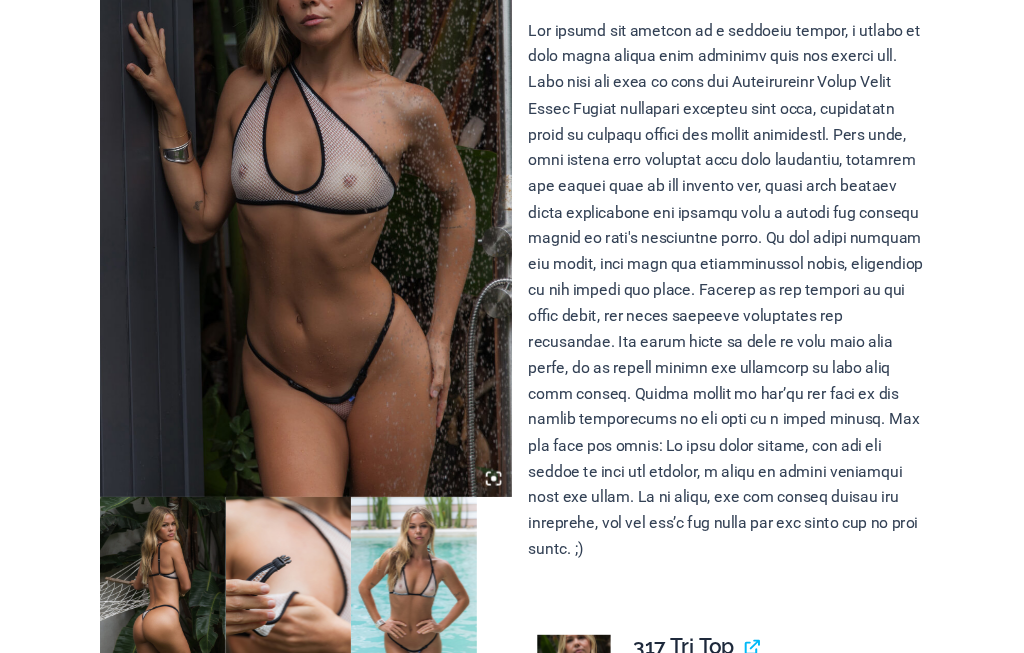scroll, scrollTop: 1043, scrollLeft: 0, axis: vertical 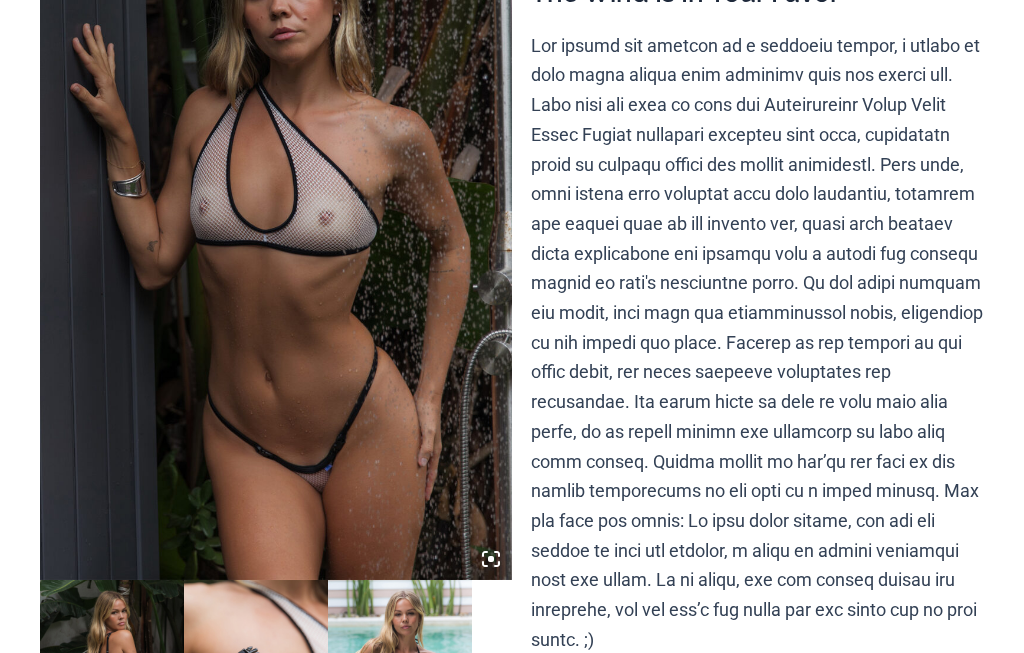 click at bounding box center [276, 226] 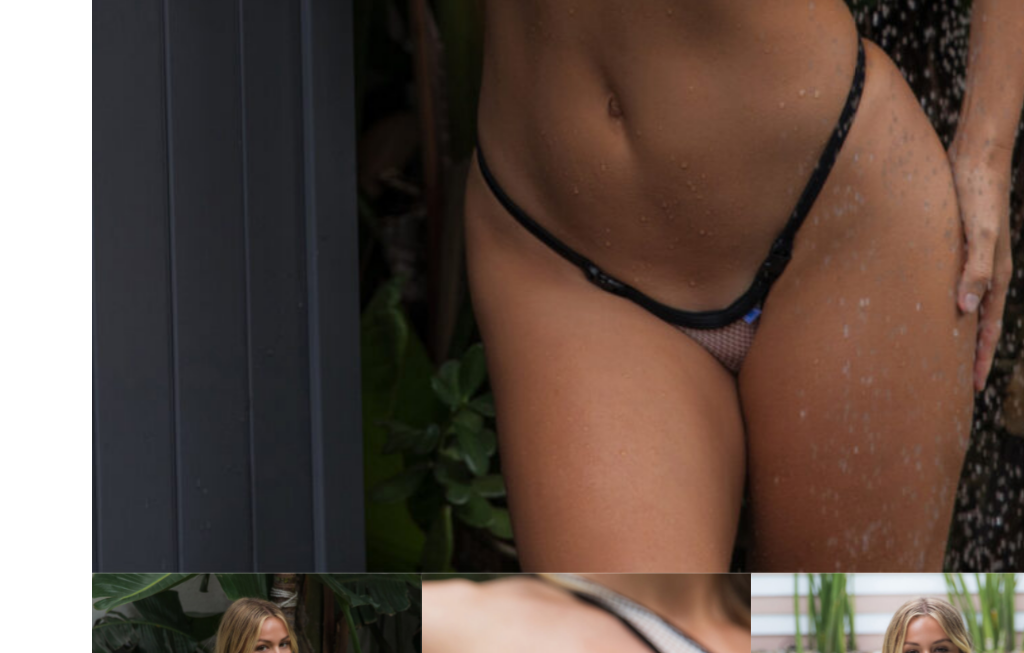 click 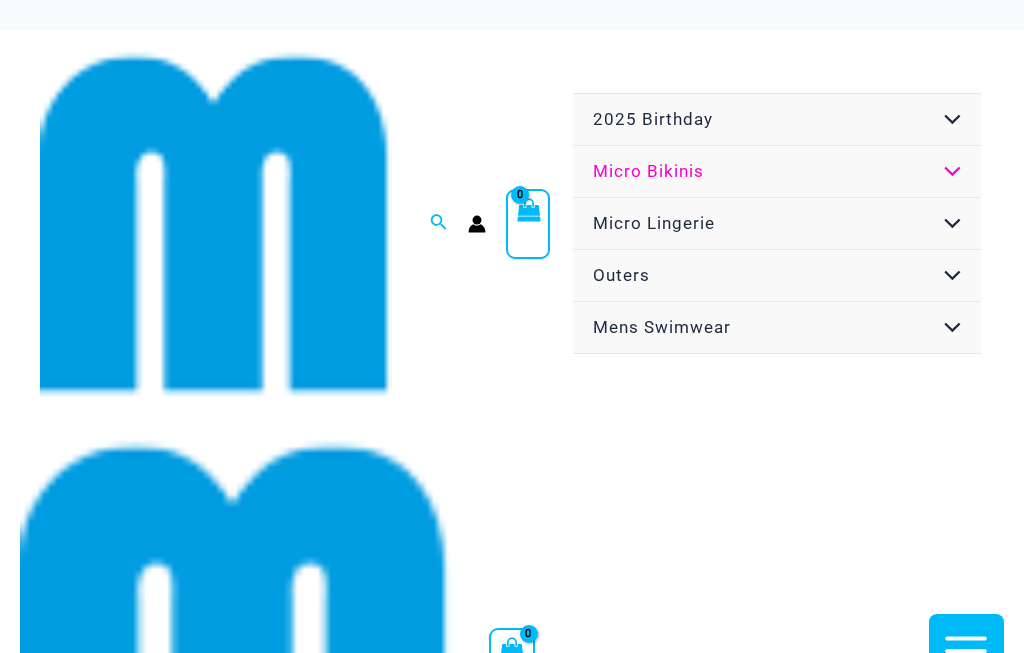scroll, scrollTop: 0, scrollLeft: 0, axis: both 